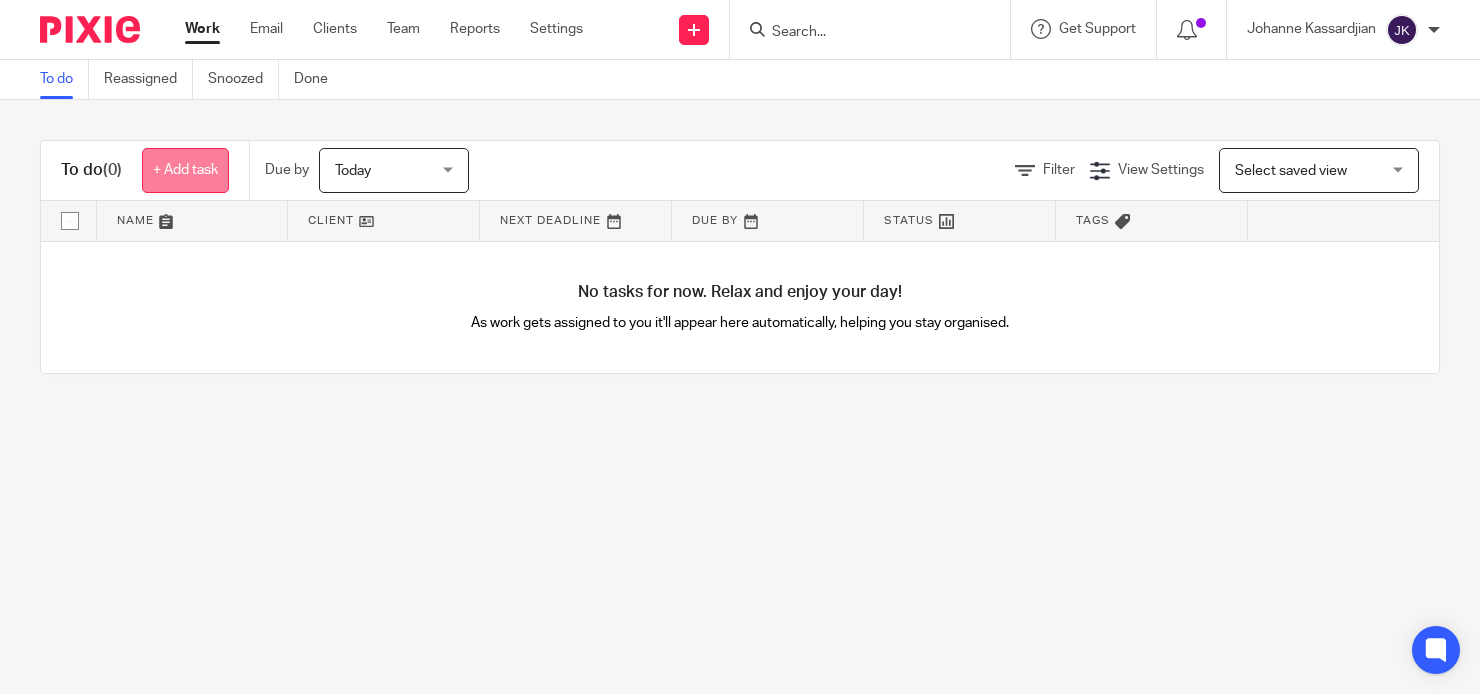 scroll, scrollTop: 0, scrollLeft: 0, axis: both 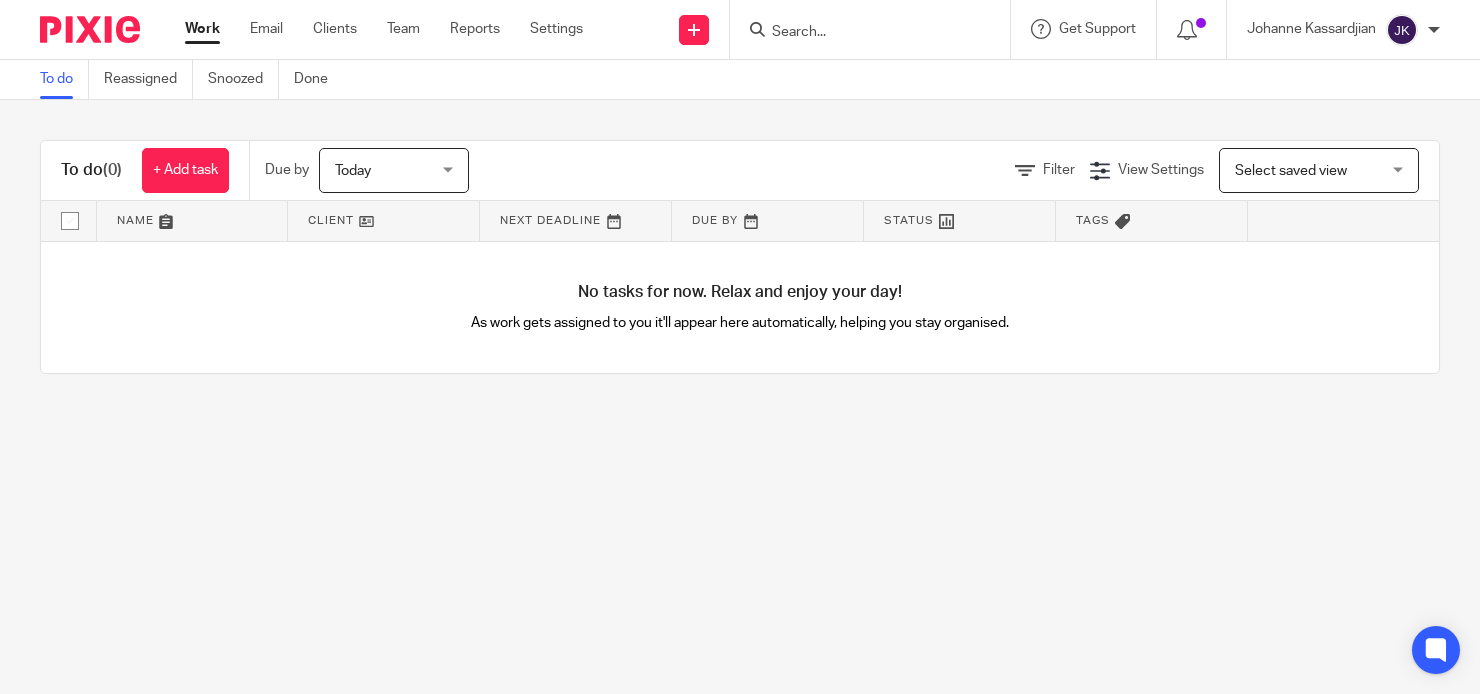click at bounding box center (860, 33) 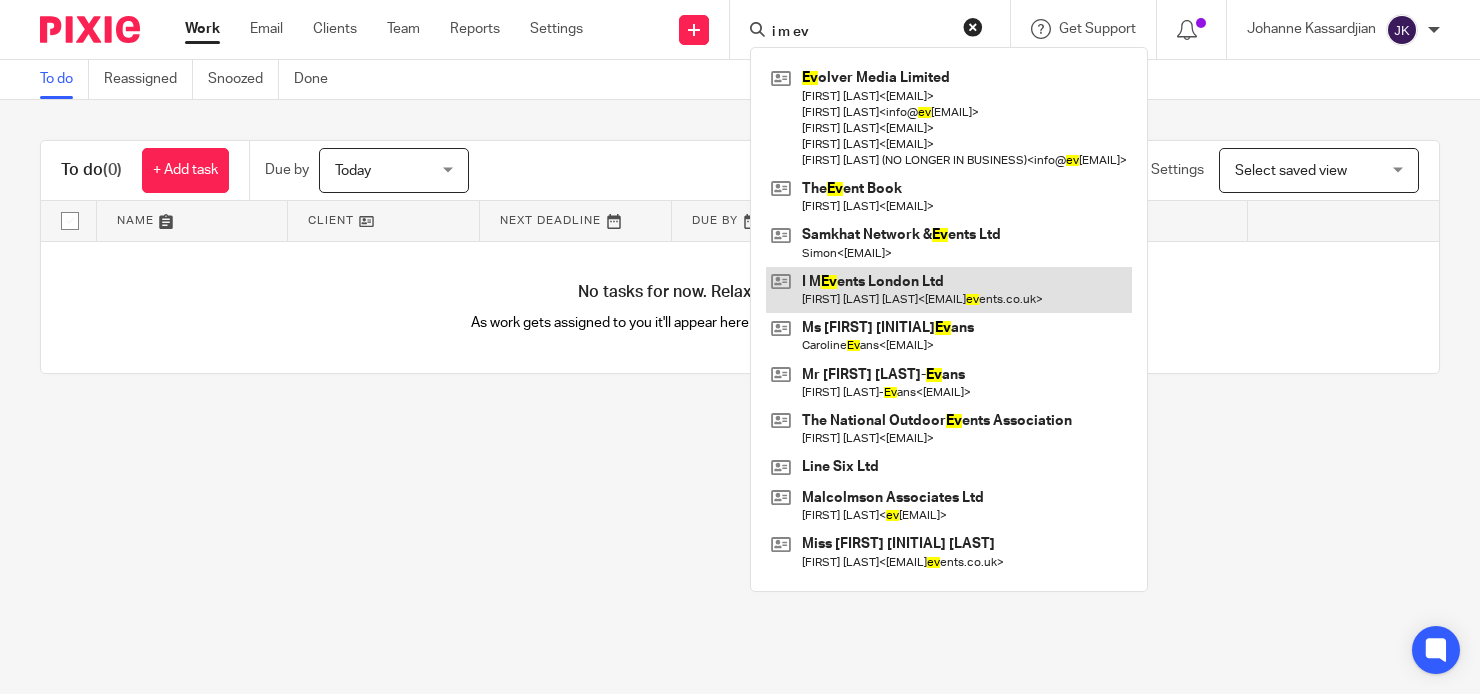 type on "i m ev" 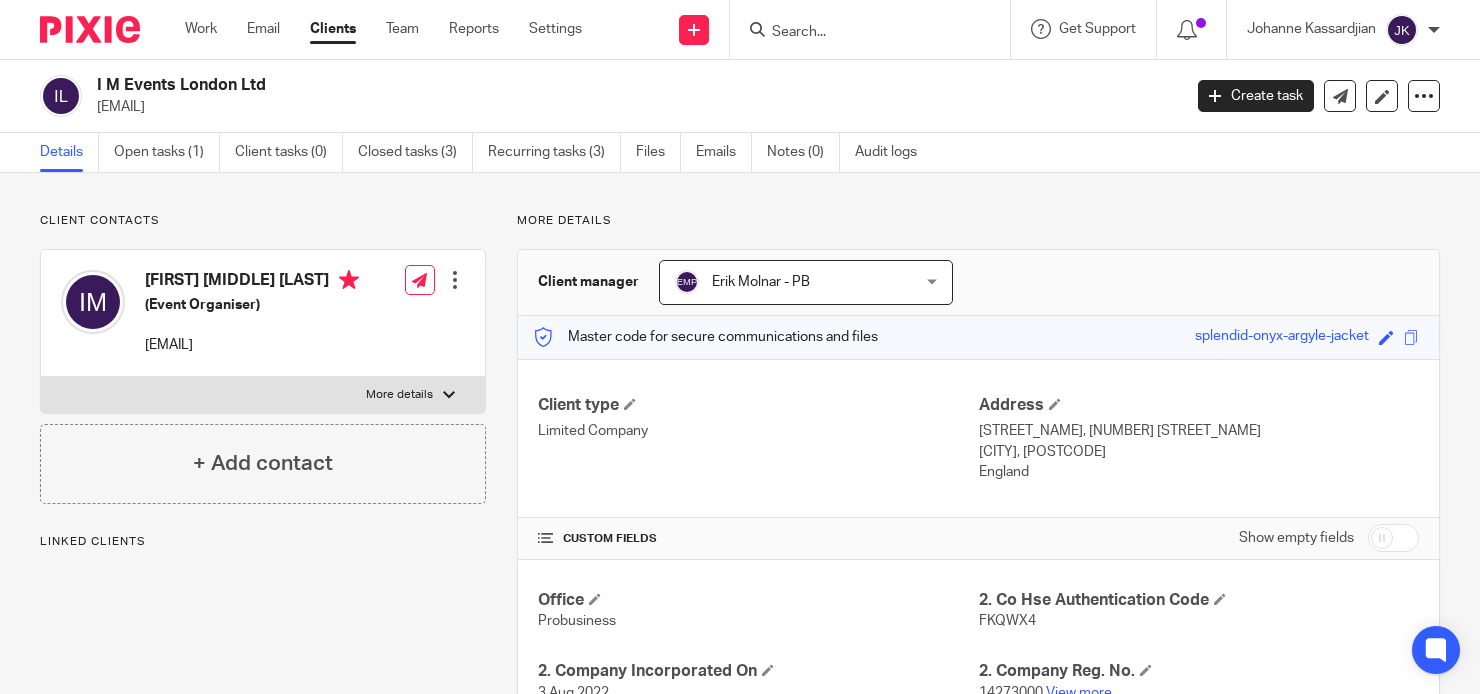 scroll, scrollTop: 0, scrollLeft: 0, axis: both 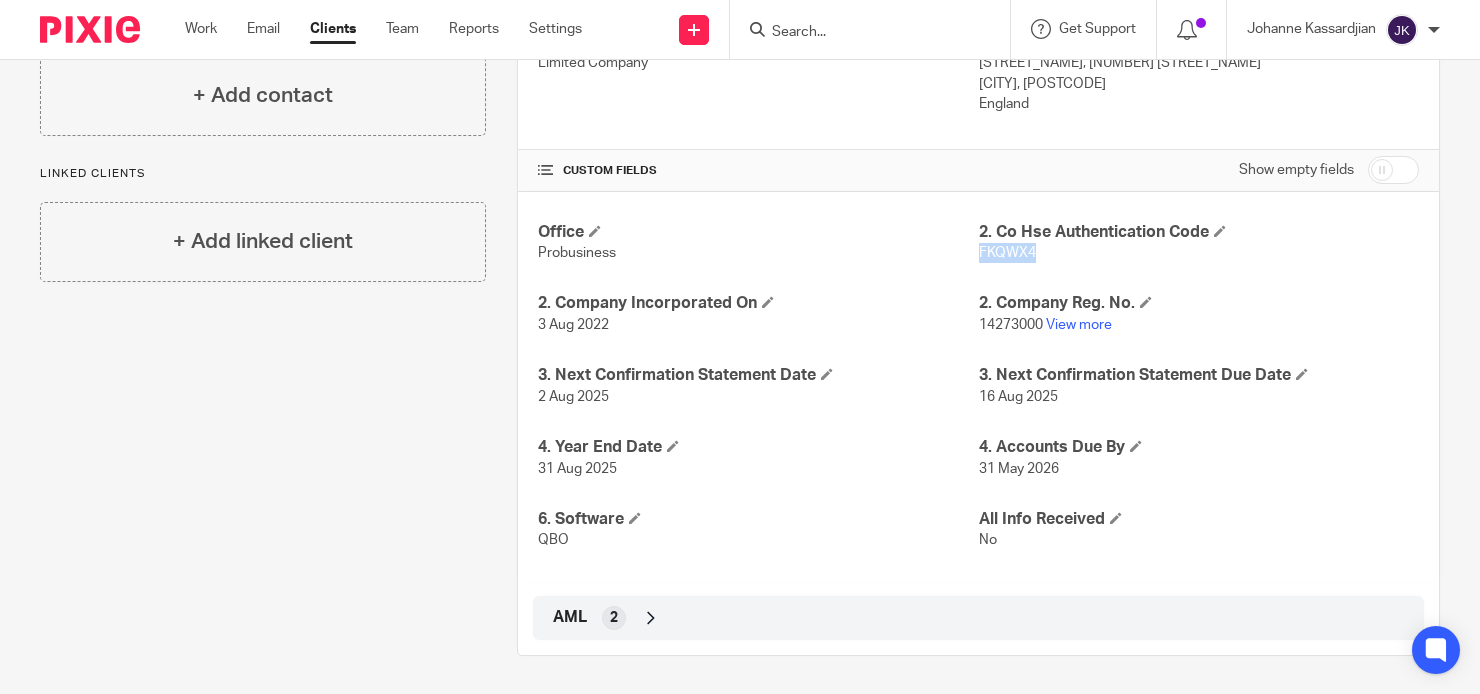 drag, startPoint x: 1052, startPoint y: 249, endPoint x: 968, endPoint y: 257, distance: 84.38009 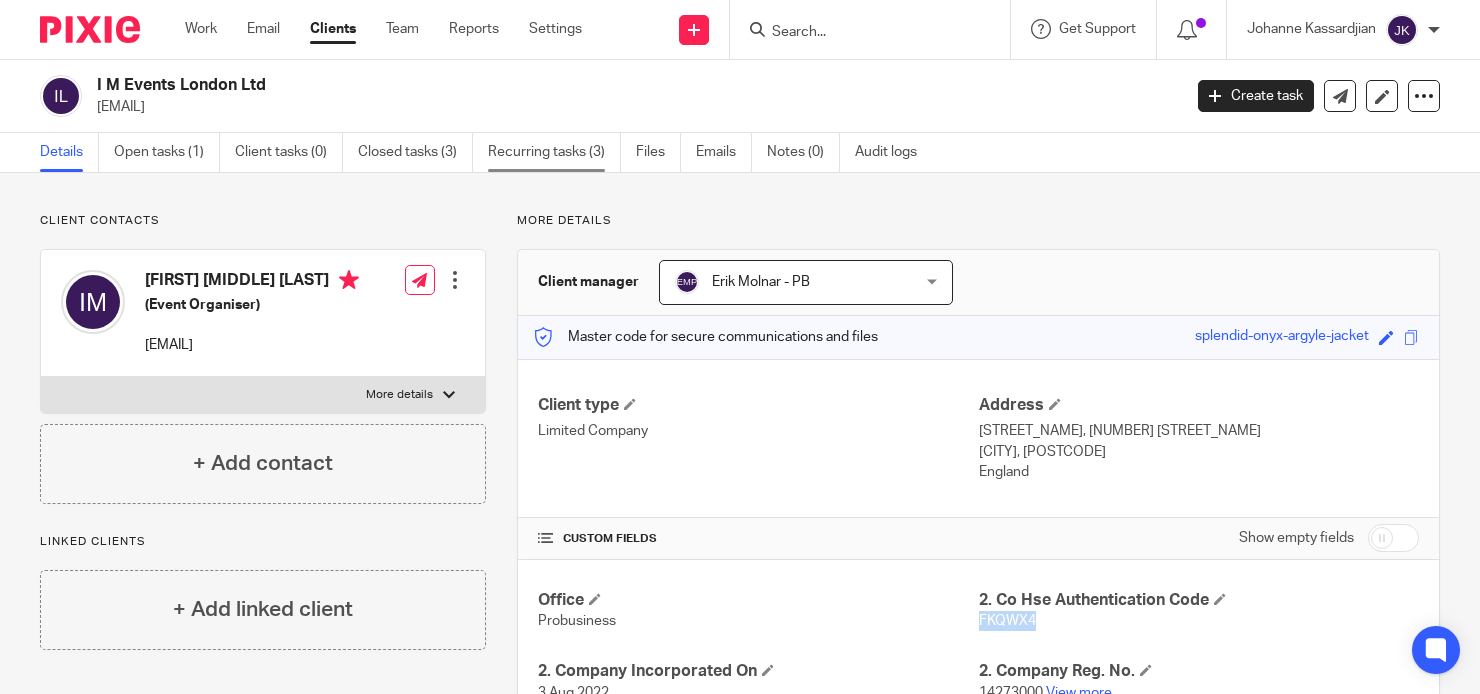 click on "Recurring tasks (3)" at bounding box center [554, 152] 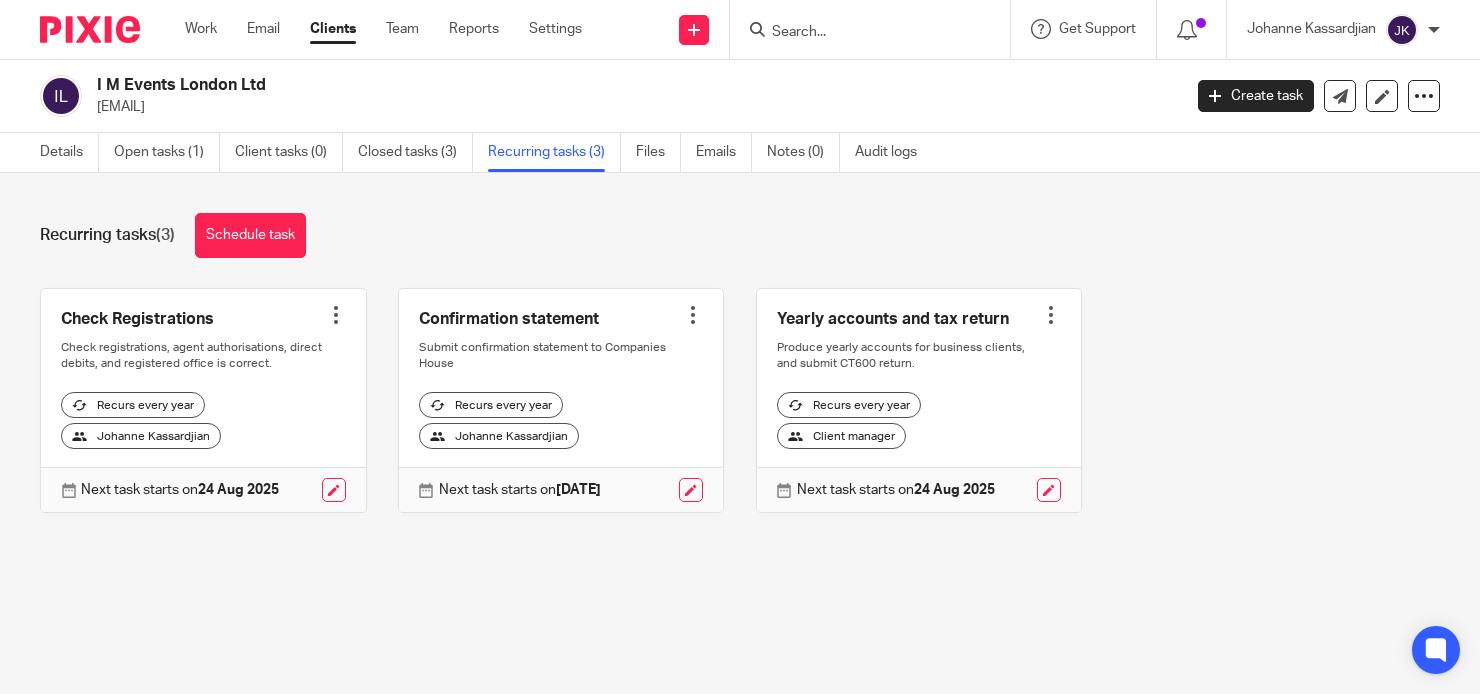 scroll, scrollTop: 0, scrollLeft: 0, axis: both 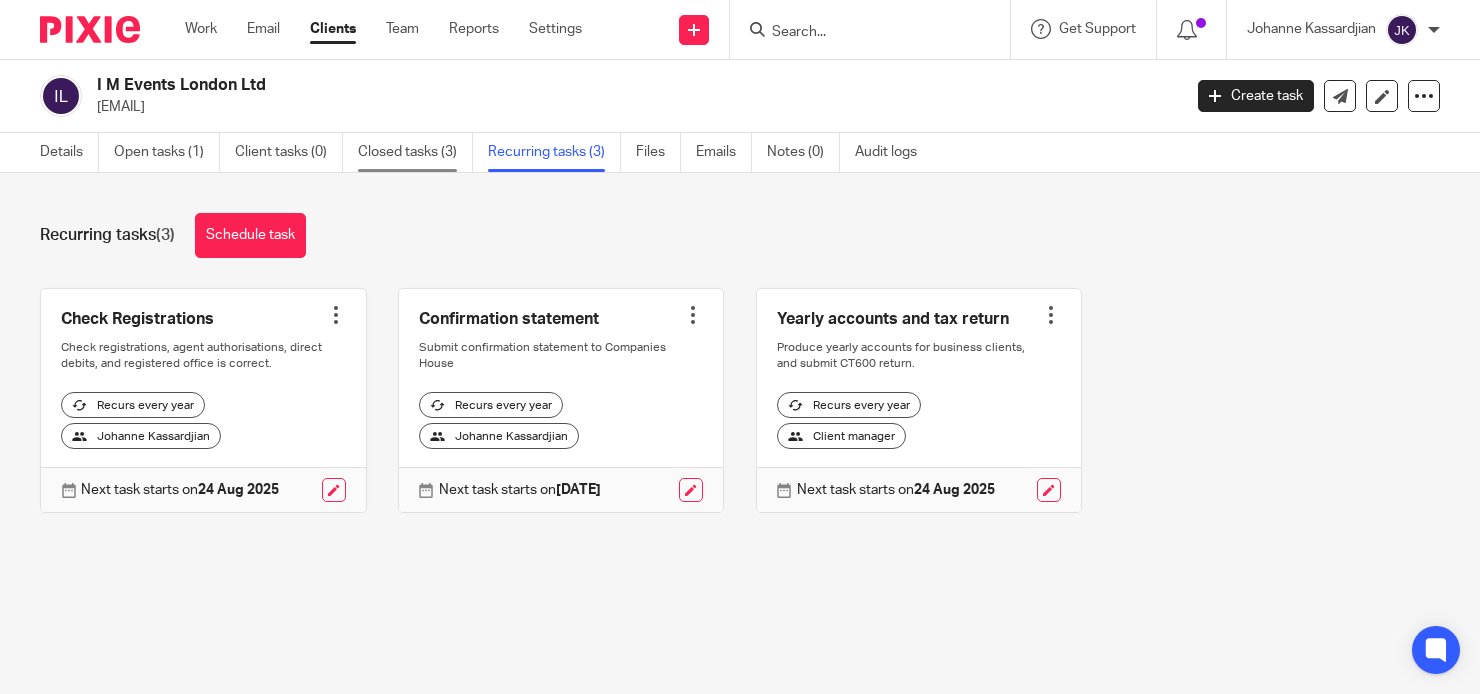 click on "Closed tasks (3)" at bounding box center [415, 152] 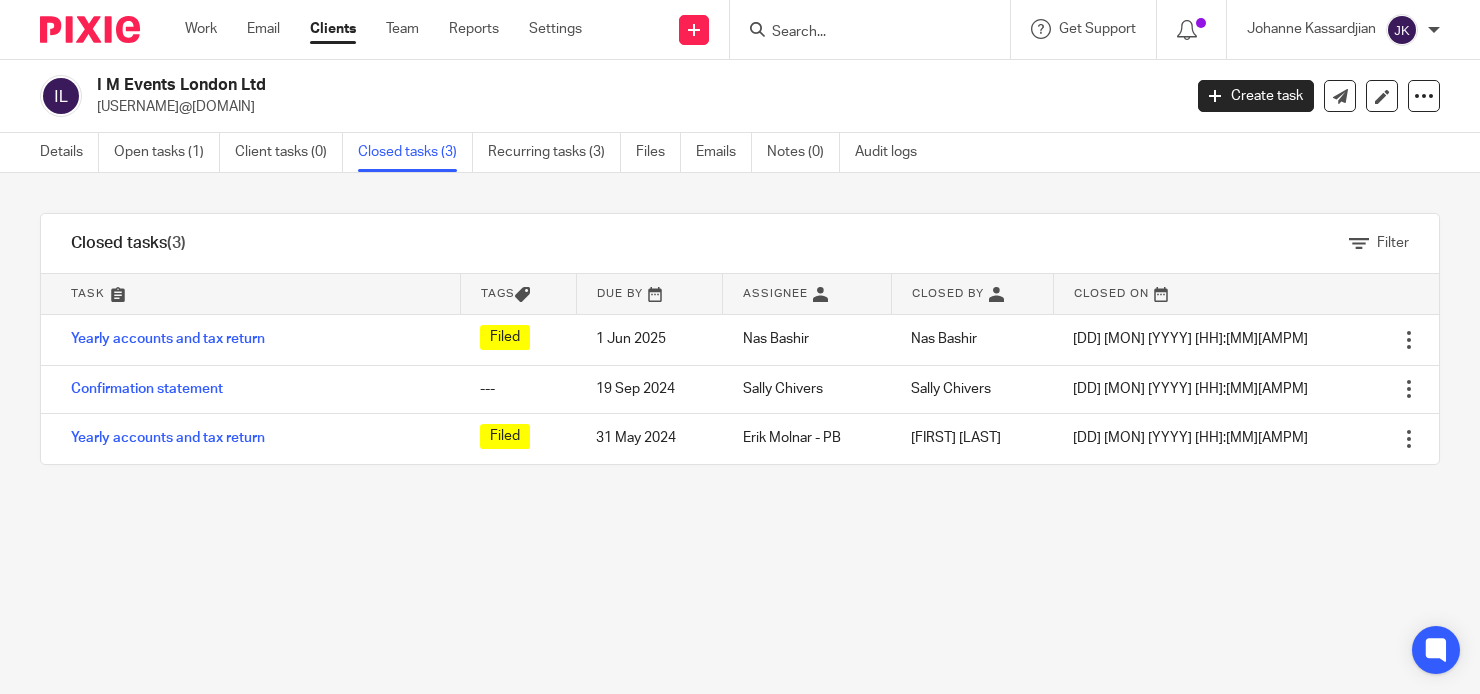 scroll, scrollTop: 0, scrollLeft: 0, axis: both 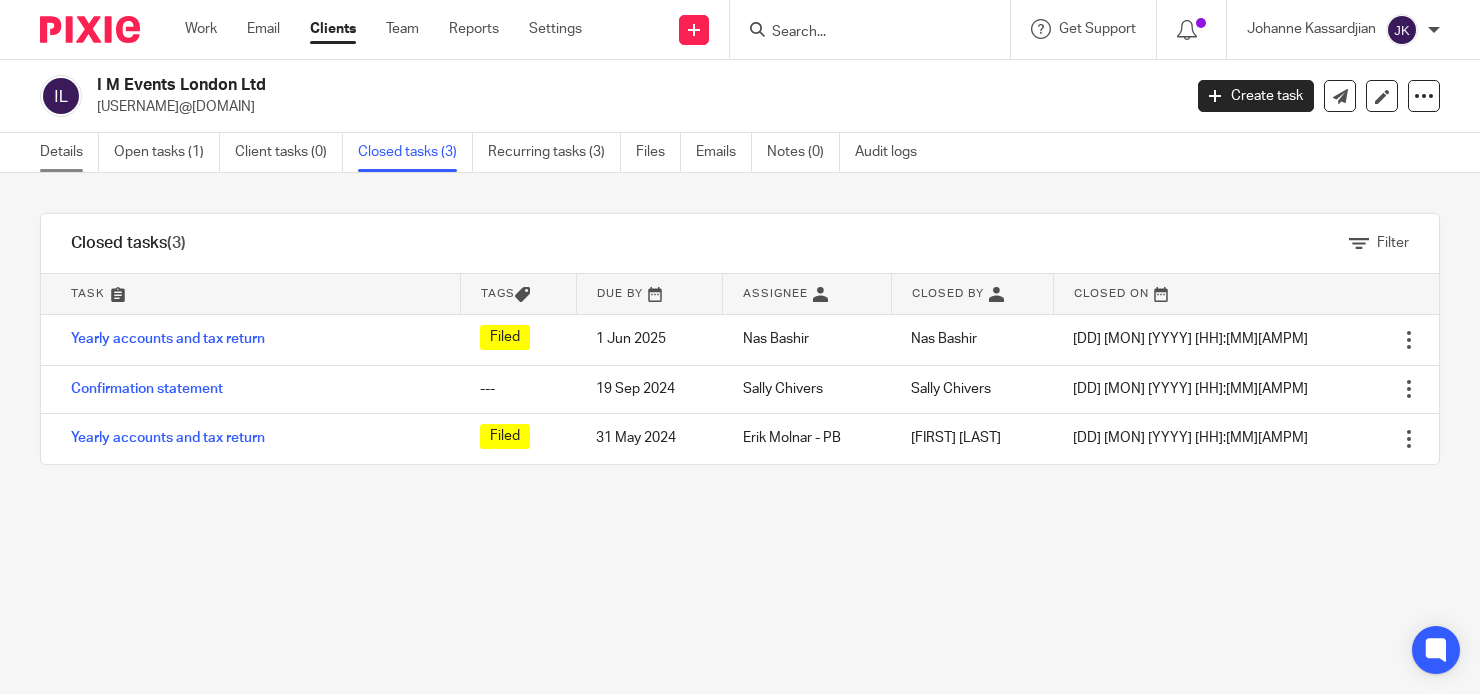 click on "Details" at bounding box center (69, 152) 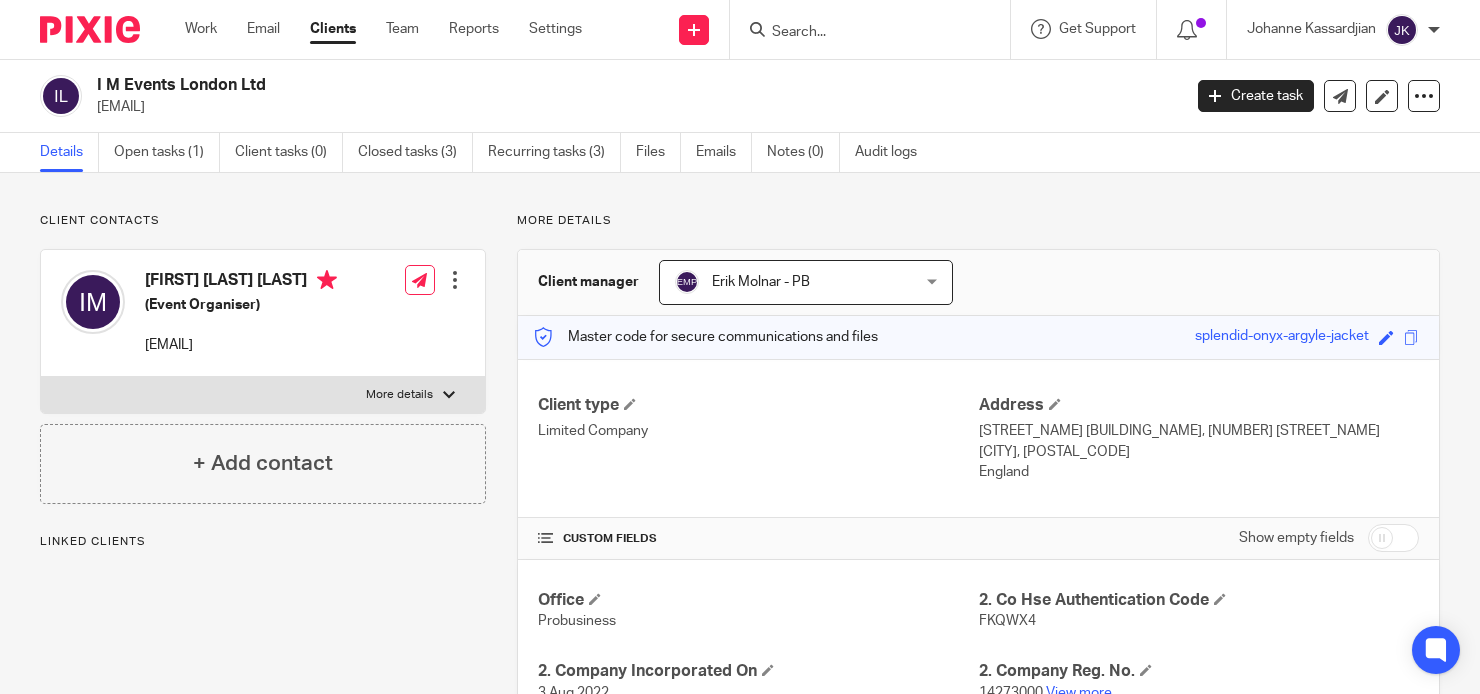 scroll, scrollTop: 0, scrollLeft: 0, axis: both 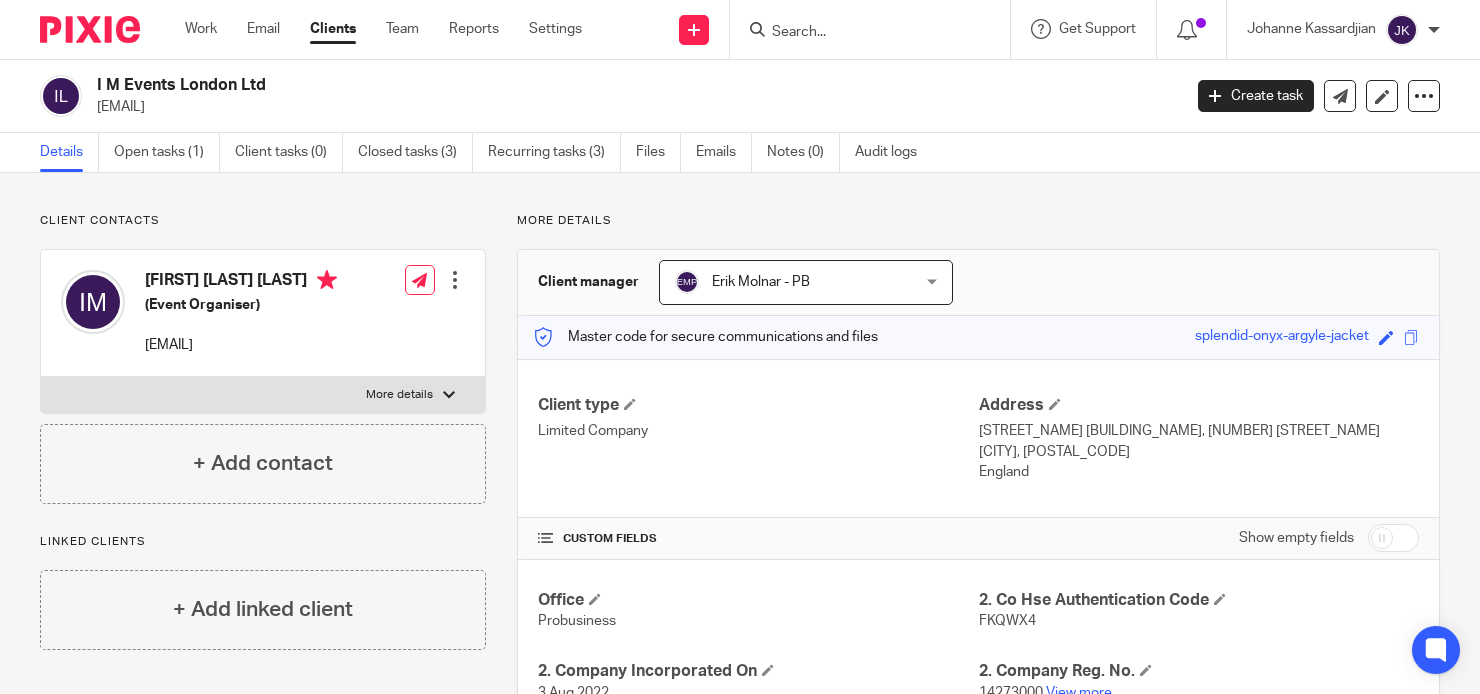 drag, startPoint x: 292, startPoint y: 81, endPoint x: 86, endPoint y: 76, distance: 206.06067 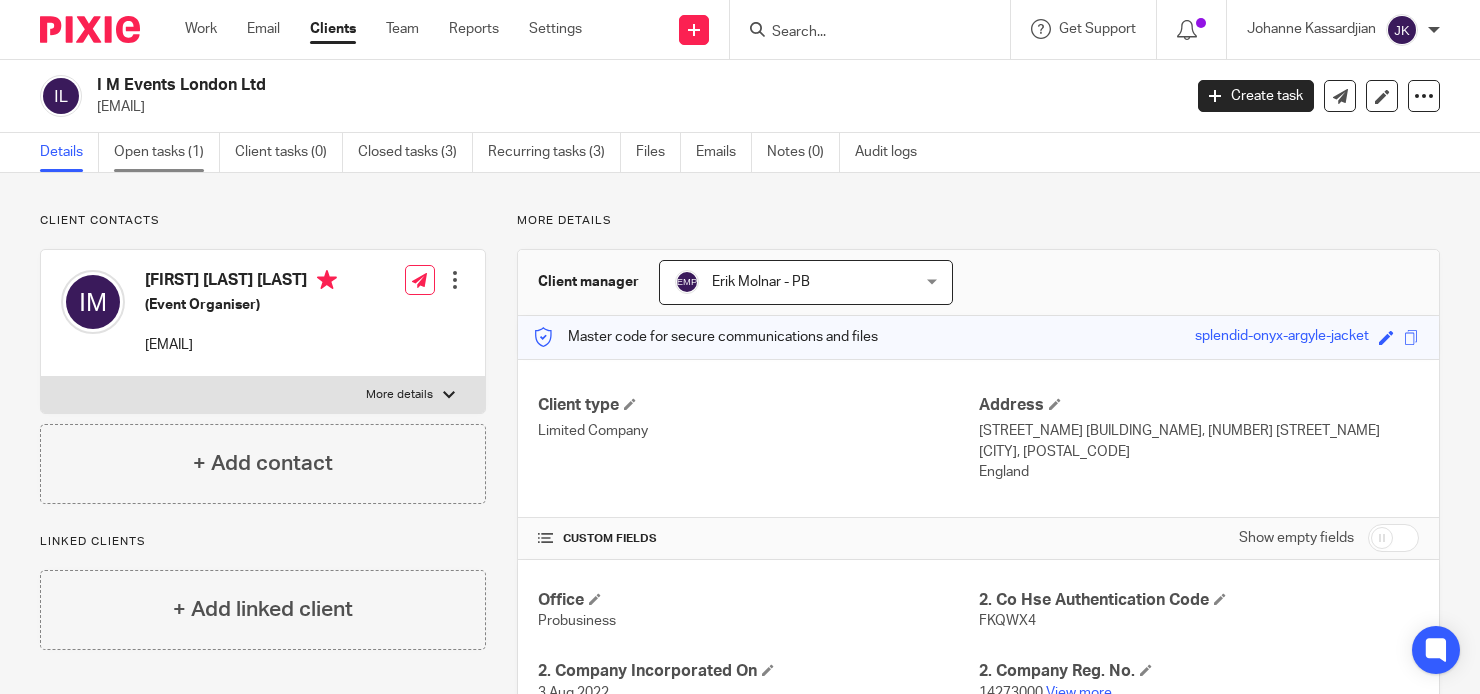 click on "Open tasks (1)" at bounding box center [167, 152] 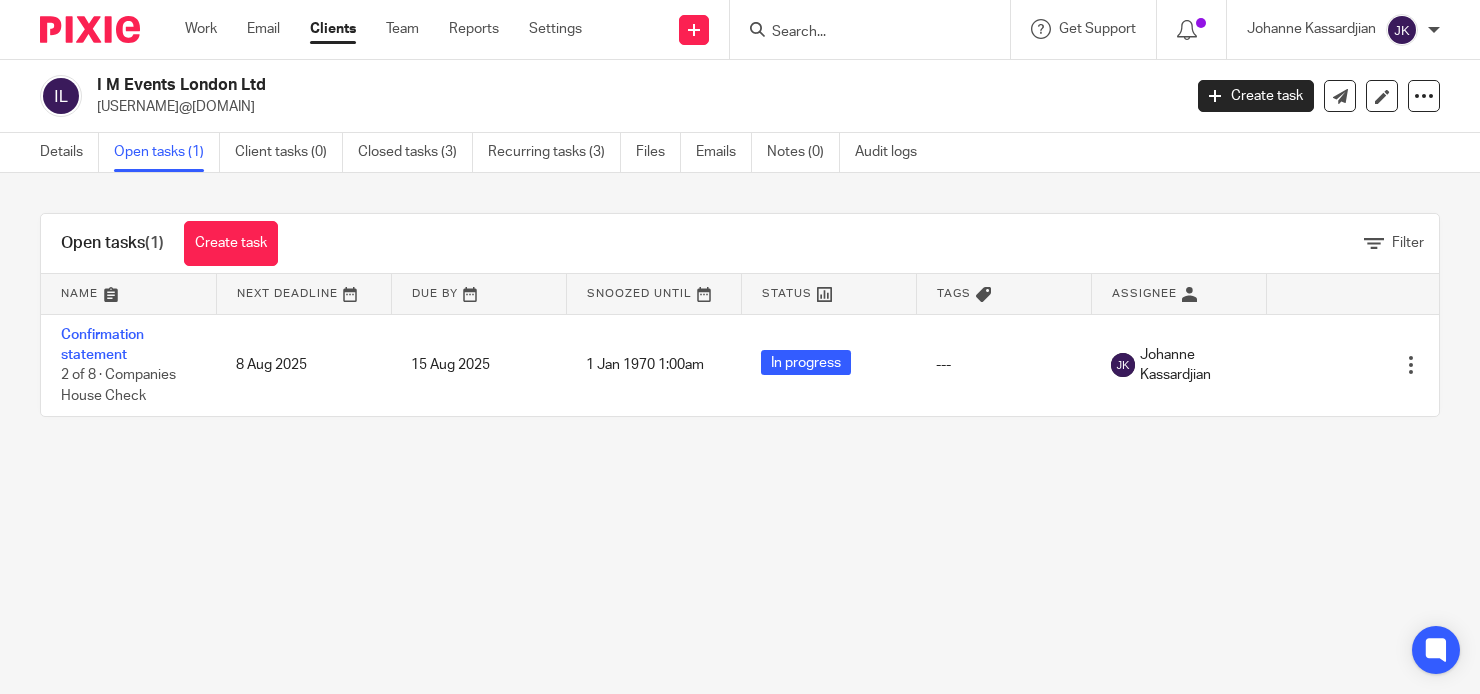 scroll, scrollTop: 0, scrollLeft: 0, axis: both 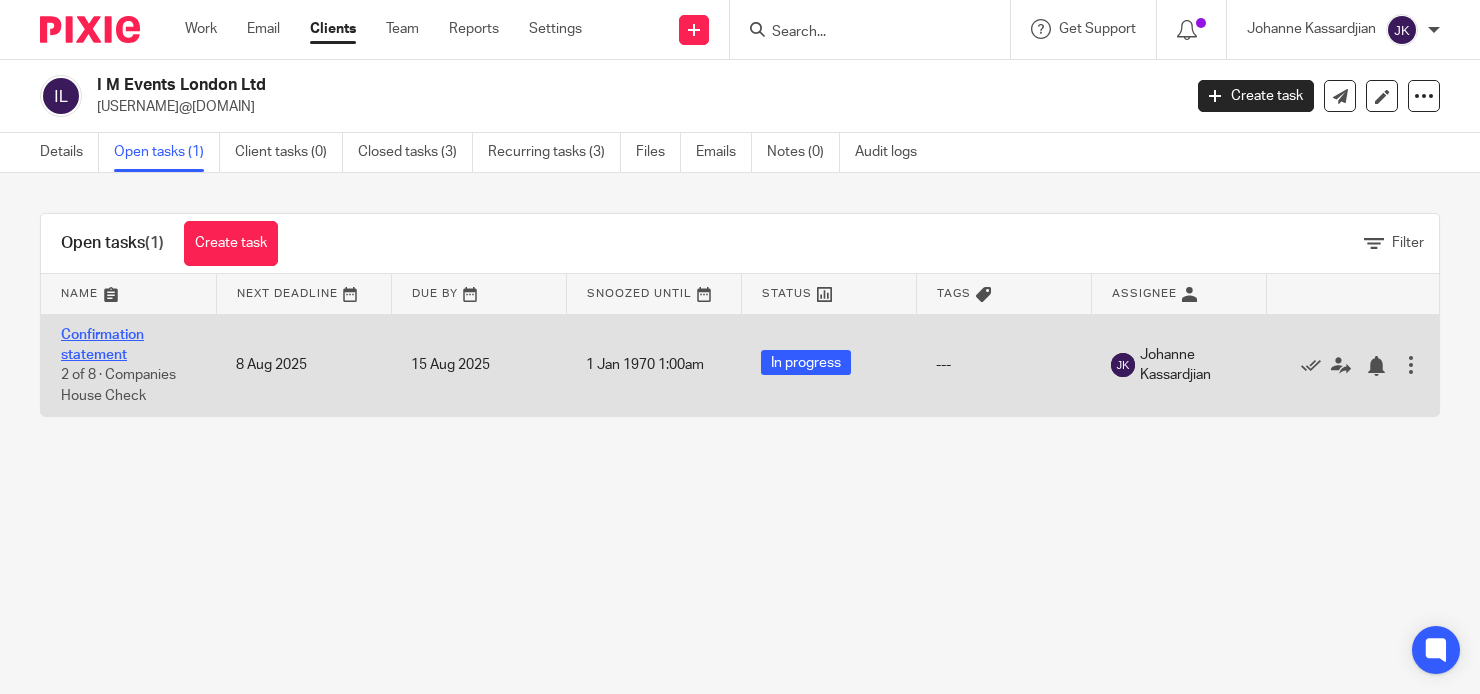 click on "Confirmation statement" at bounding box center [102, 345] 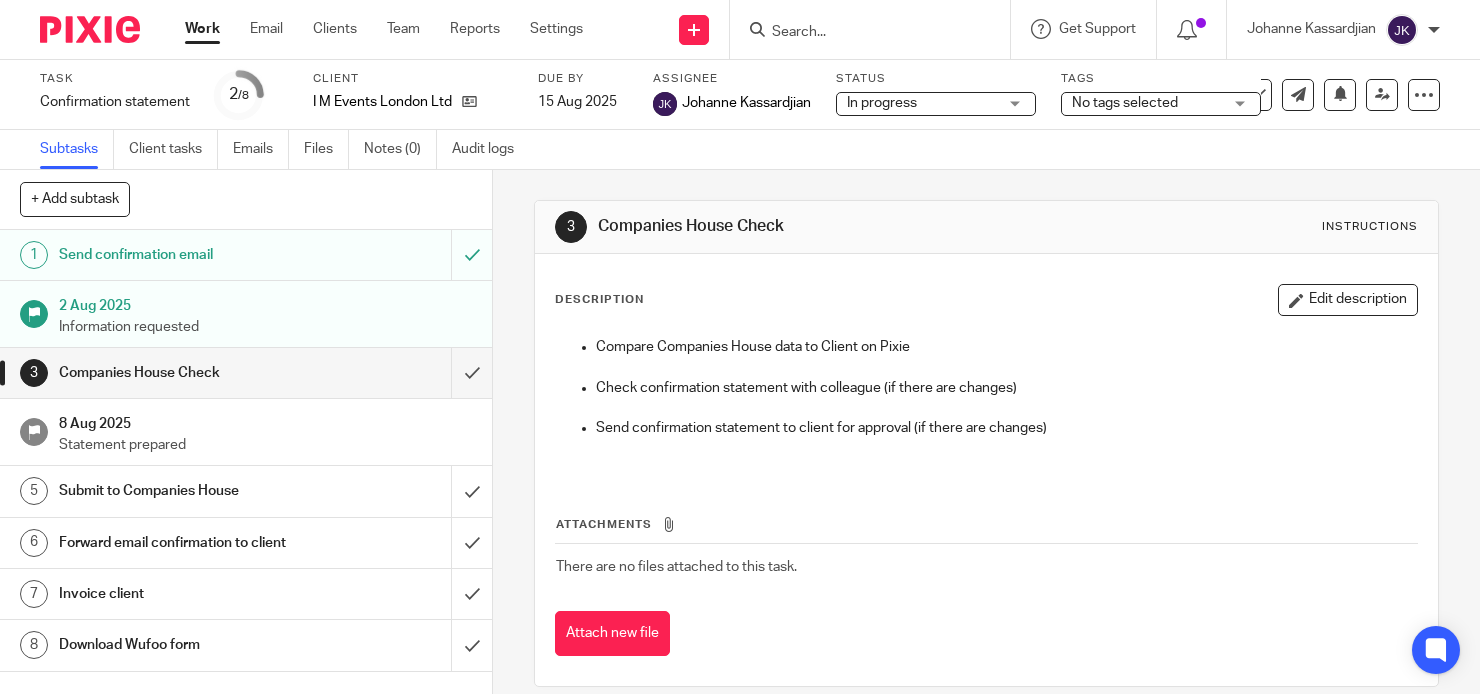 scroll, scrollTop: 0, scrollLeft: 0, axis: both 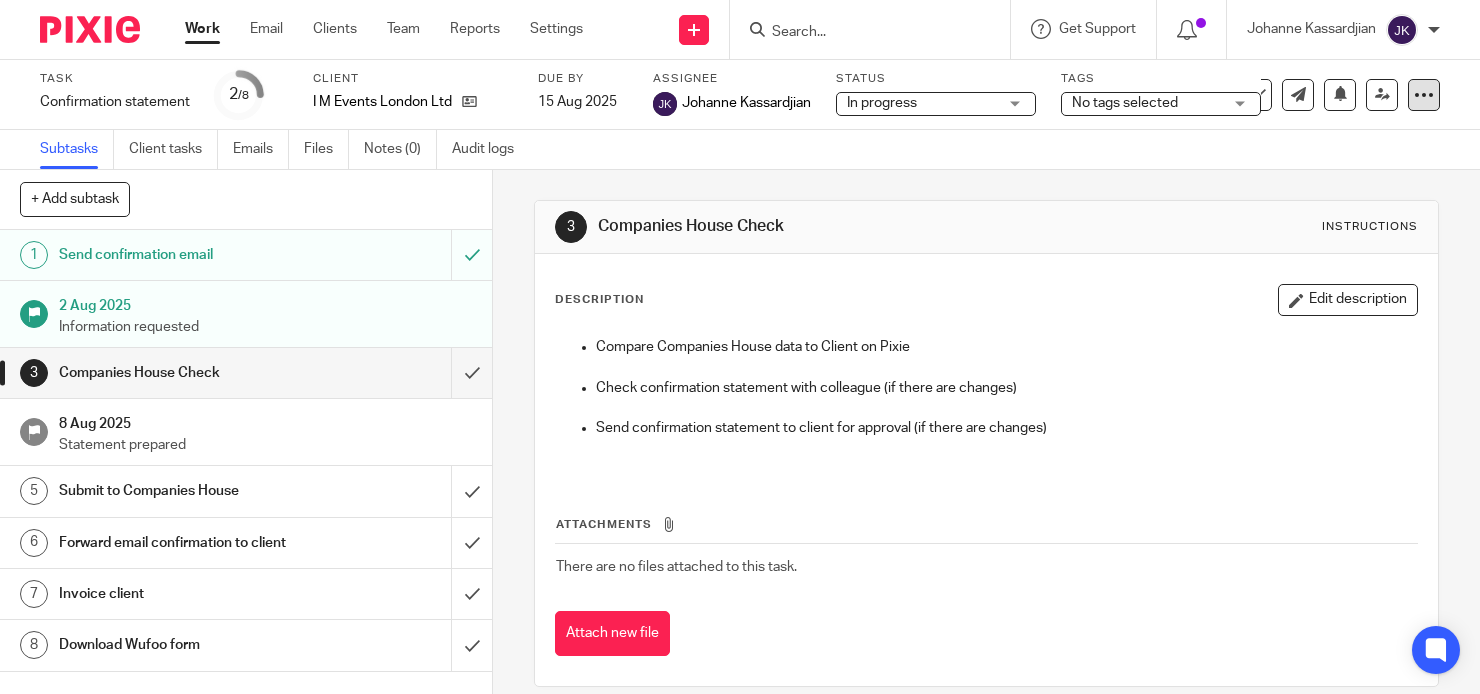 click at bounding box center [1424, 95] 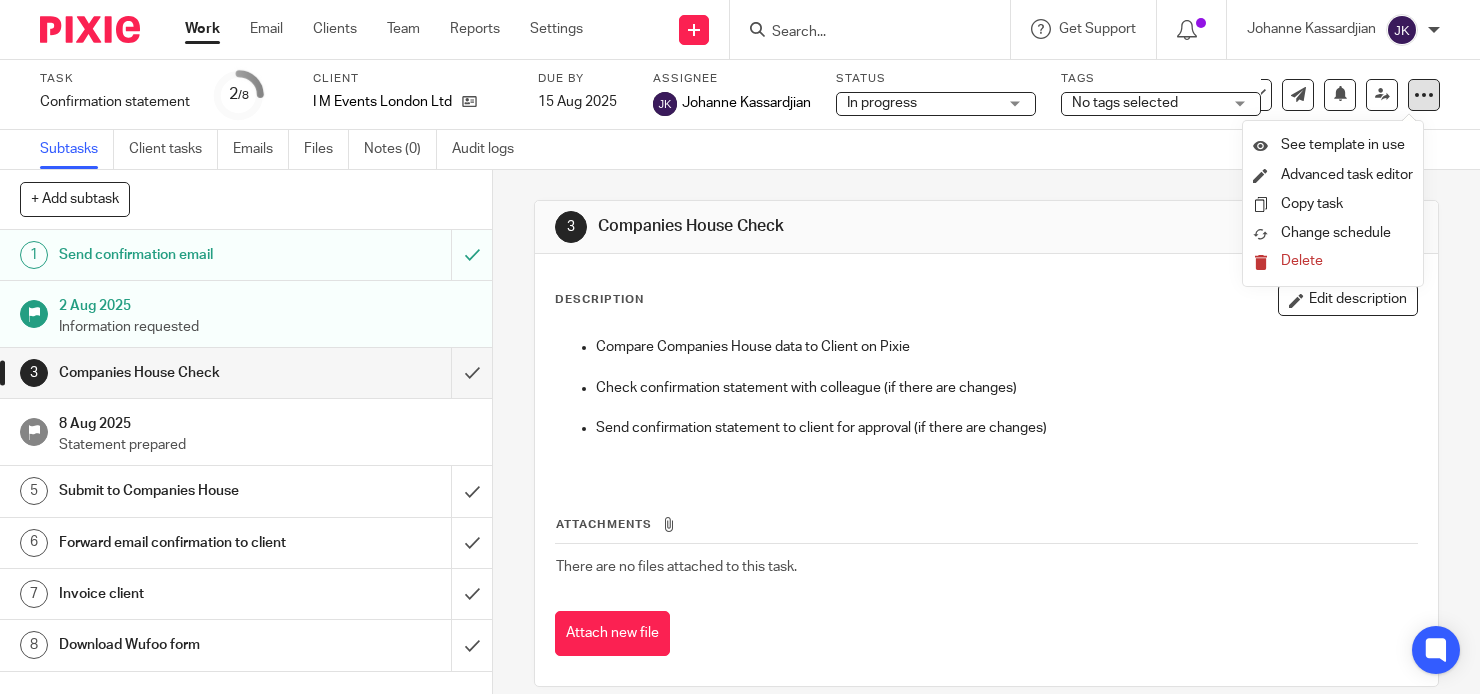 click at bounding box center [1424, 95] 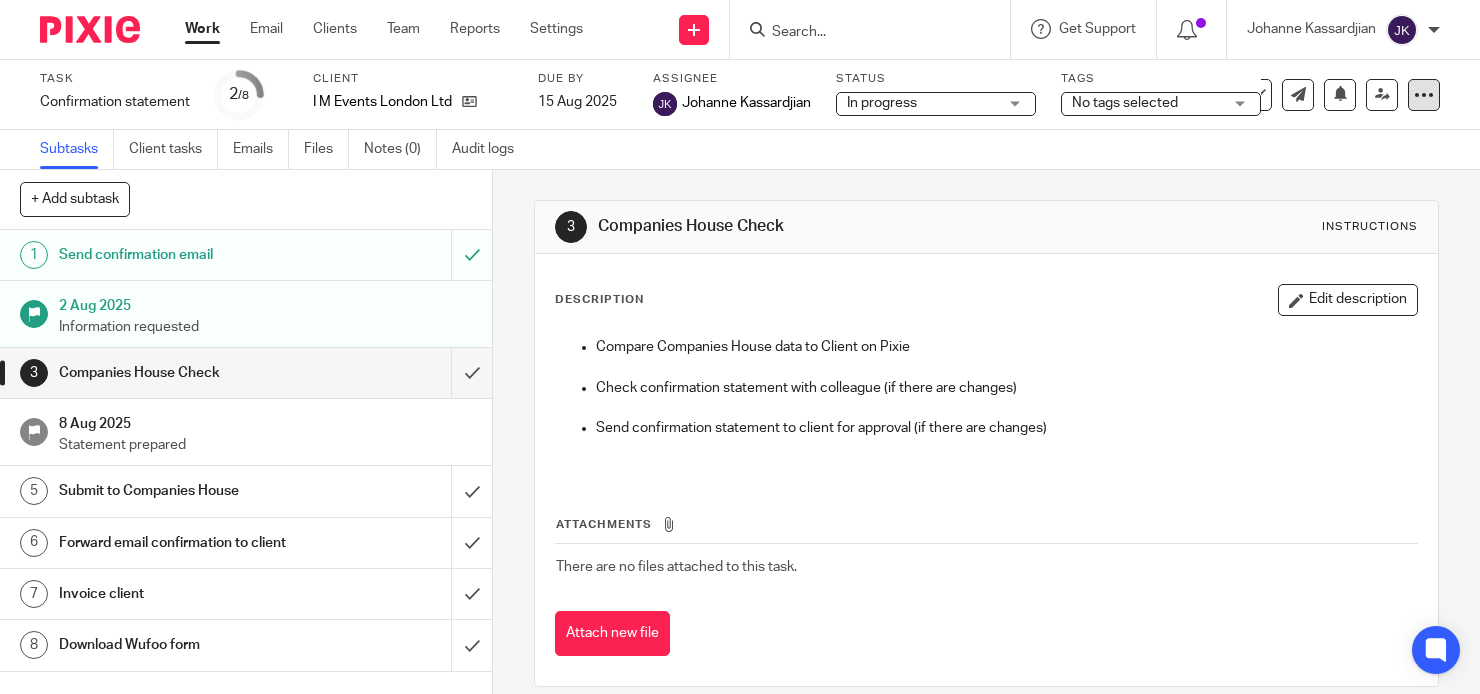 click at bounding box center [1424, 95] 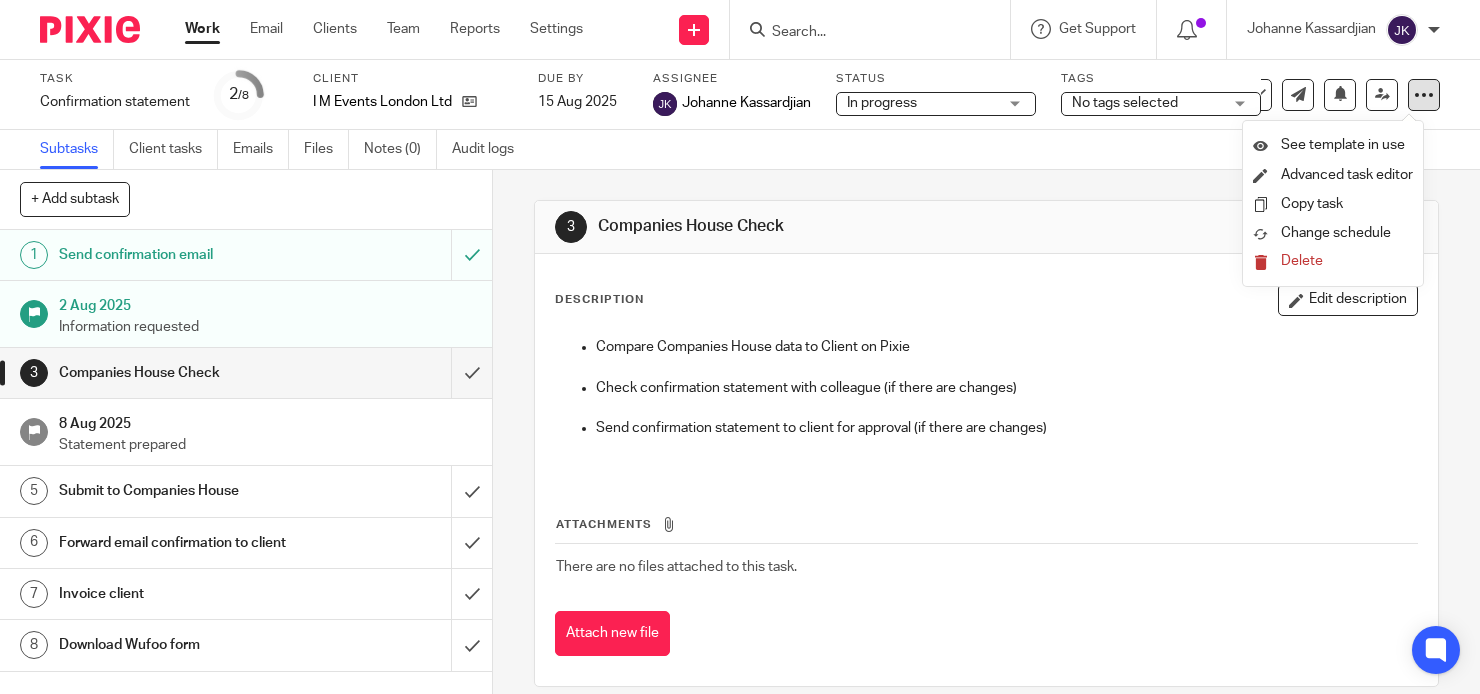 click at bounding box center [1424, 95] 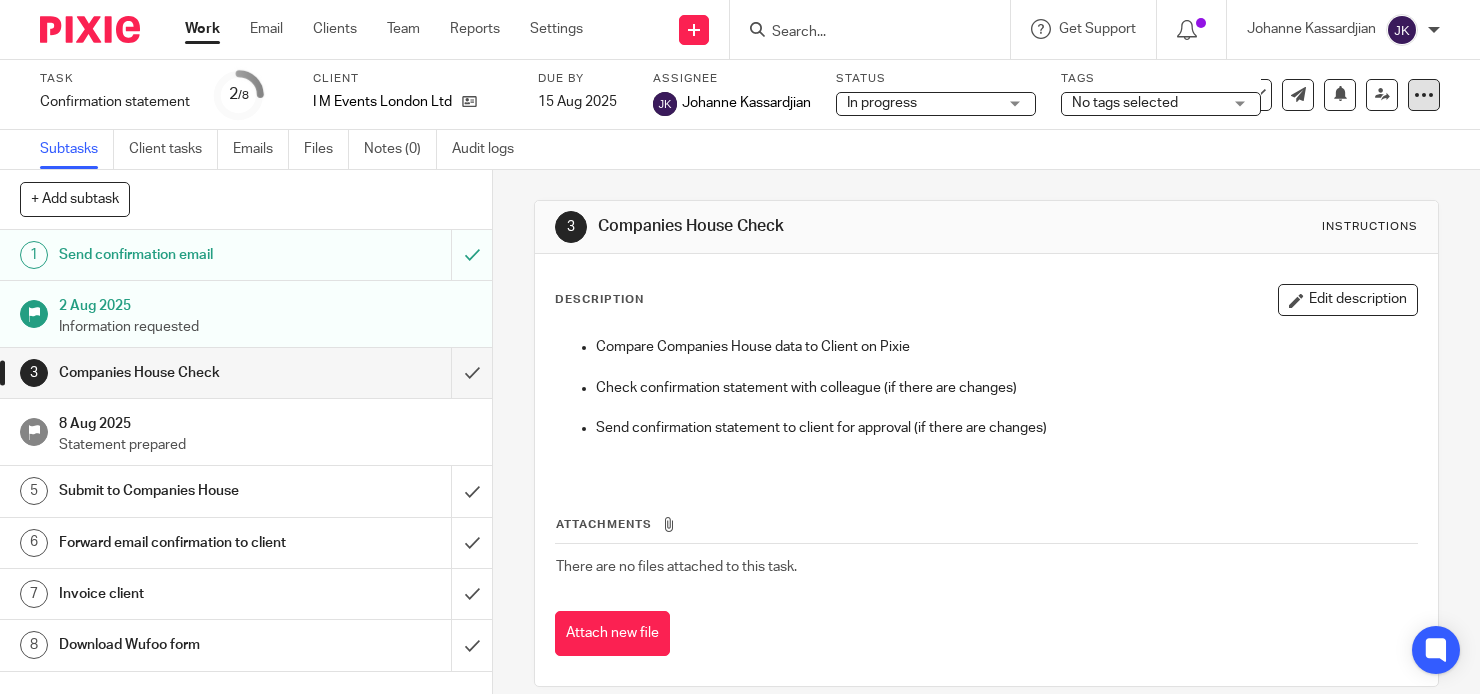 click at bounding box center [1424, 95] 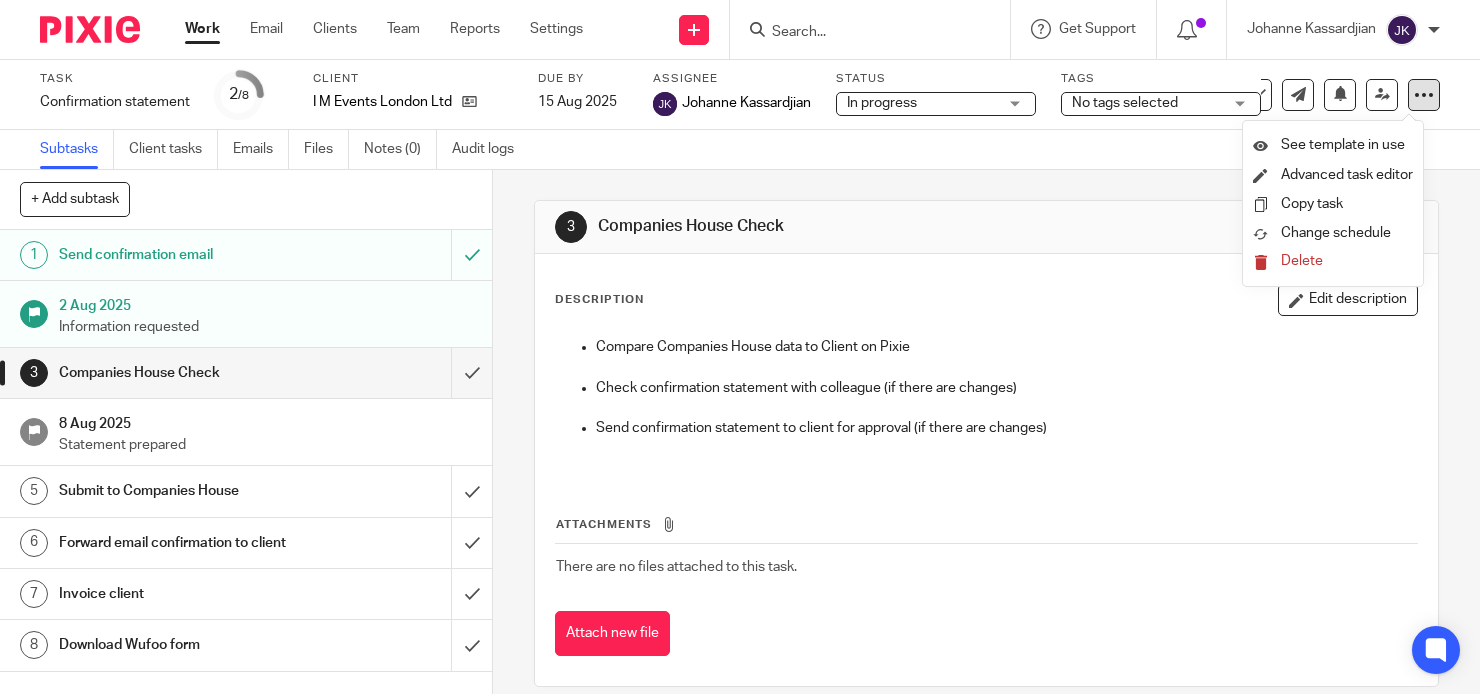 click at bounding box center [1424, 95] 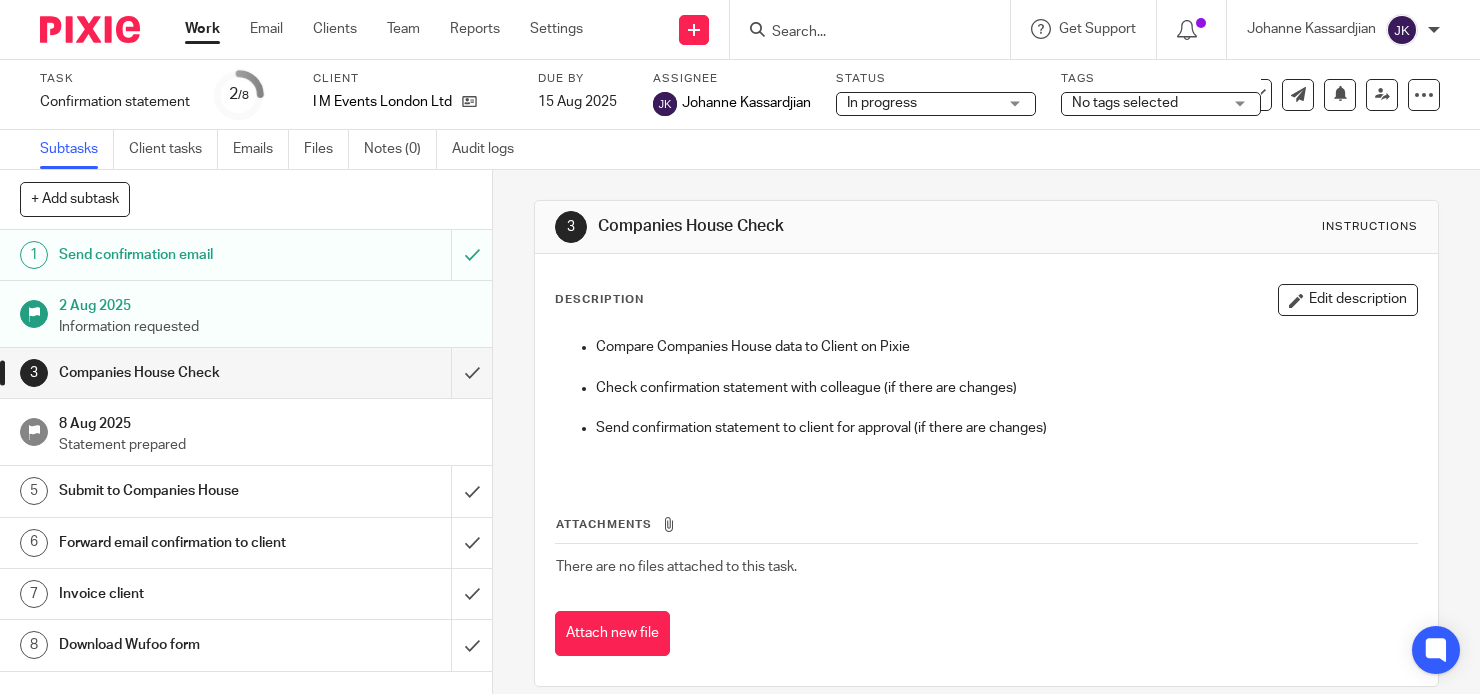 click on "Johanne Kassardjian" at bounding box center [1343, 30] 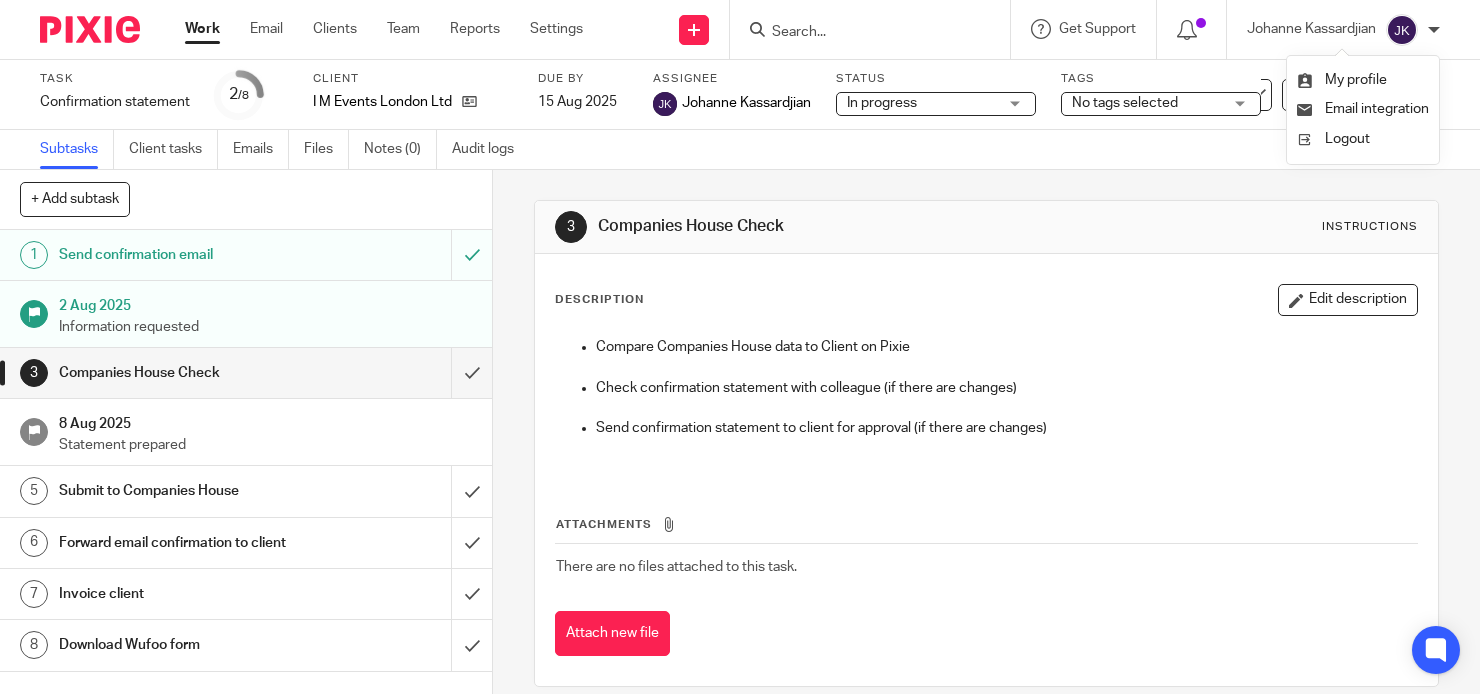 click on "Work" at bounding box center (202, 29) 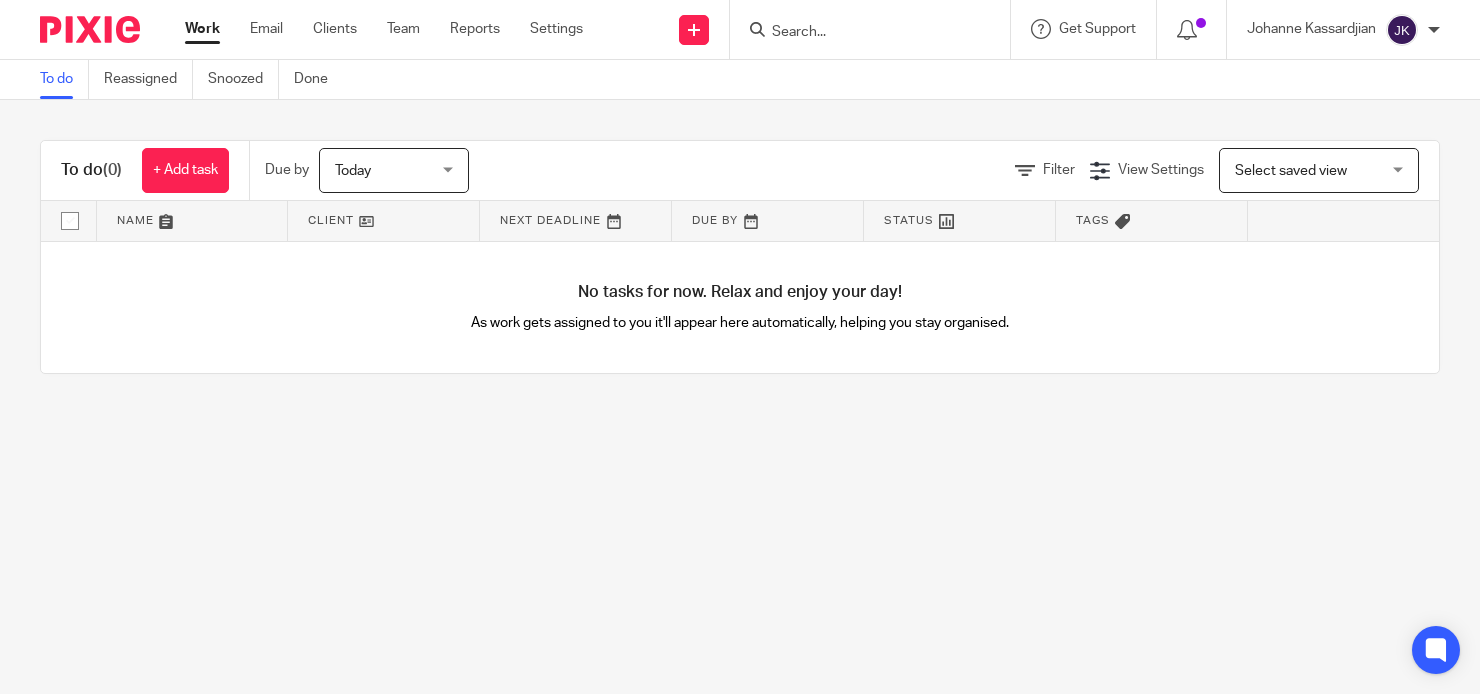 scroll, scrollTop: 0, scrollLeft: 0, axis: both 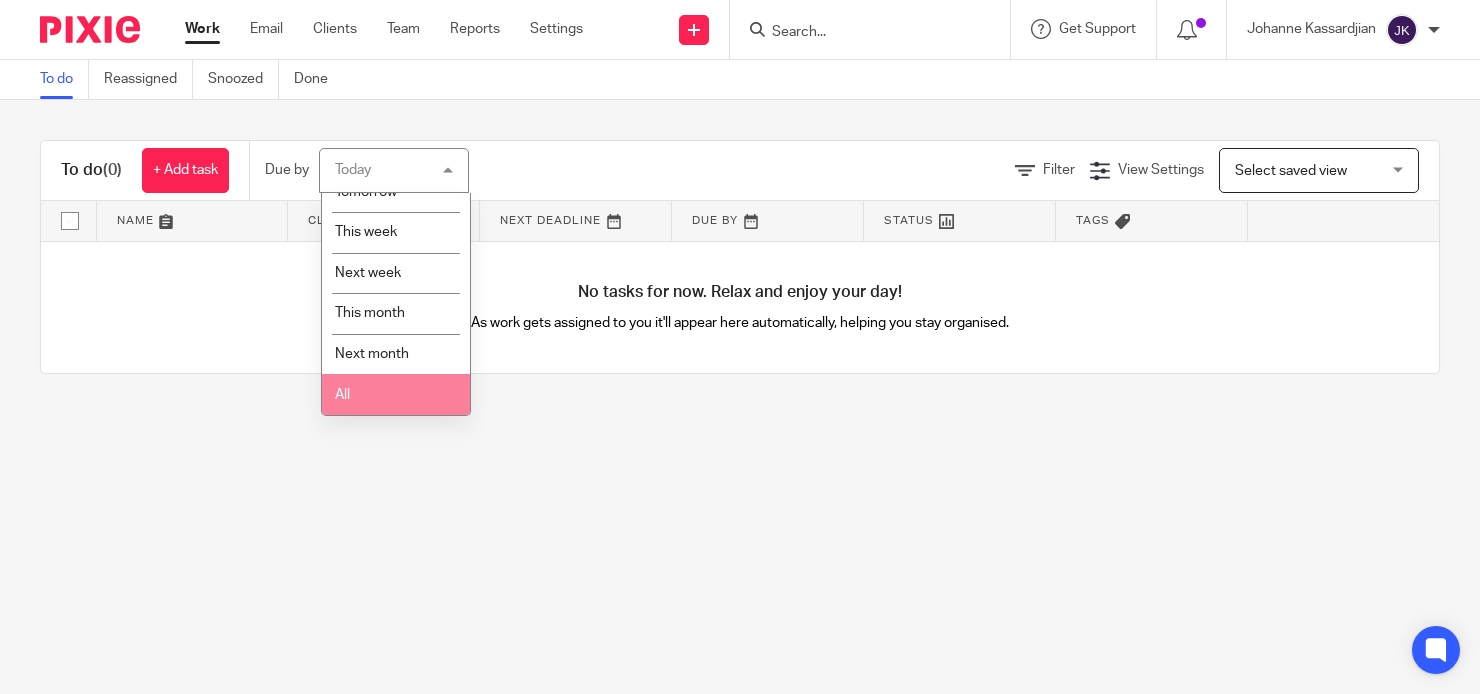 click on "All" at bounding box center [396, 394] 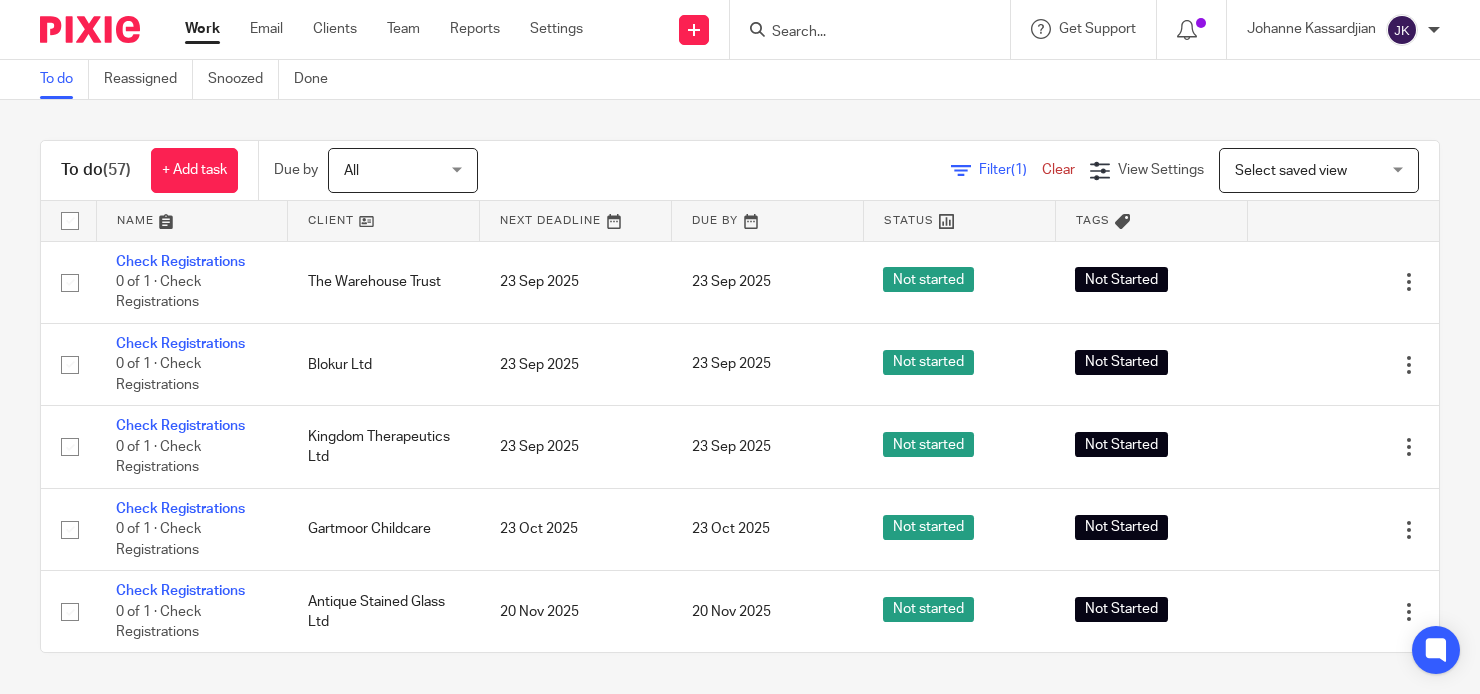 scroll, scrollTop: 0, scrollLeft: 0, axis: both 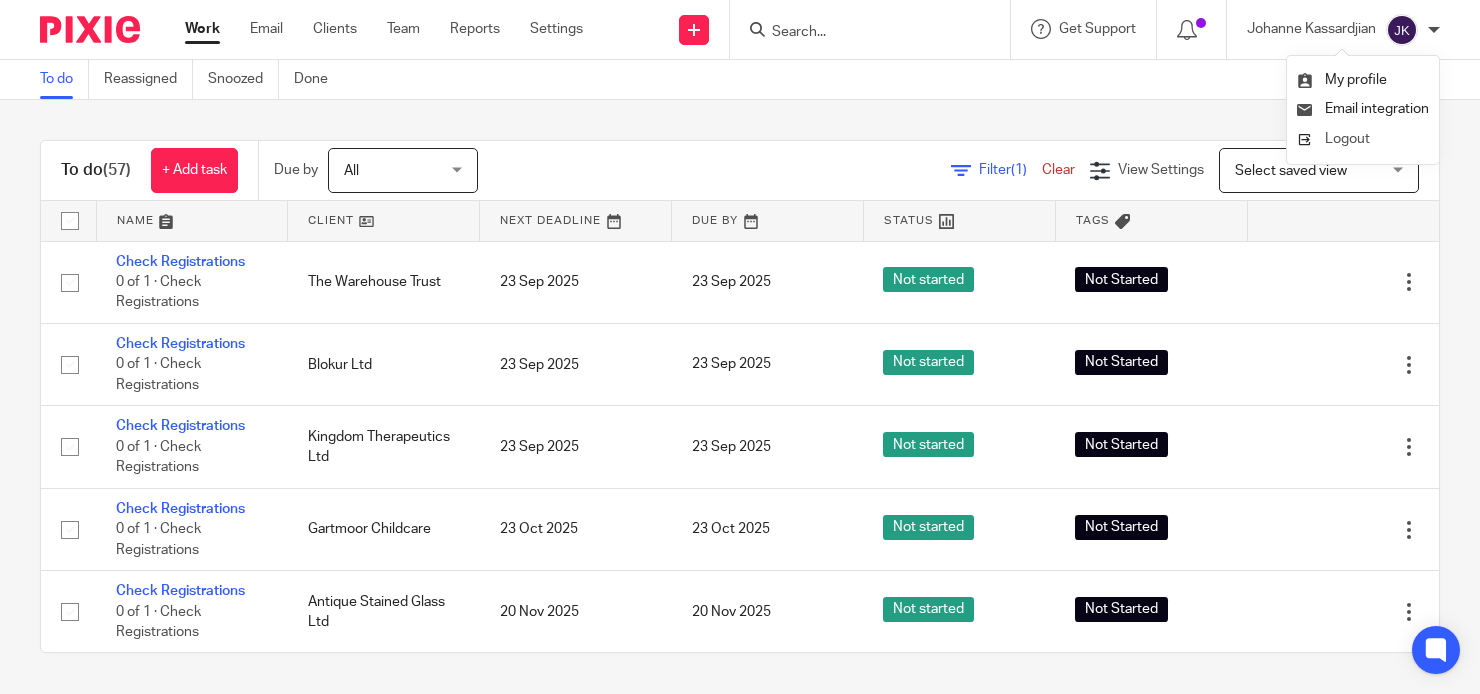 click on "Logout" at bounding box center [1347, 139] 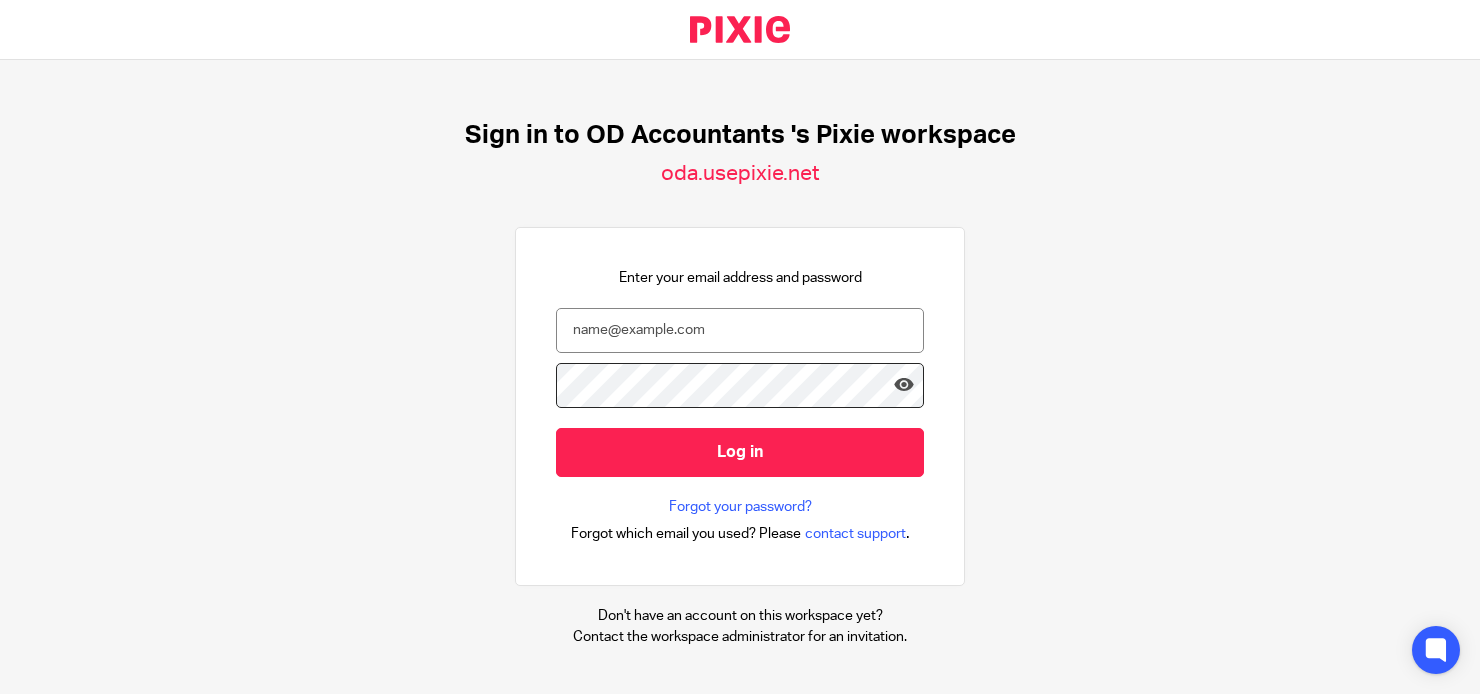 scroll, scrollTop: 0, scrollLeft: 0, axis: both 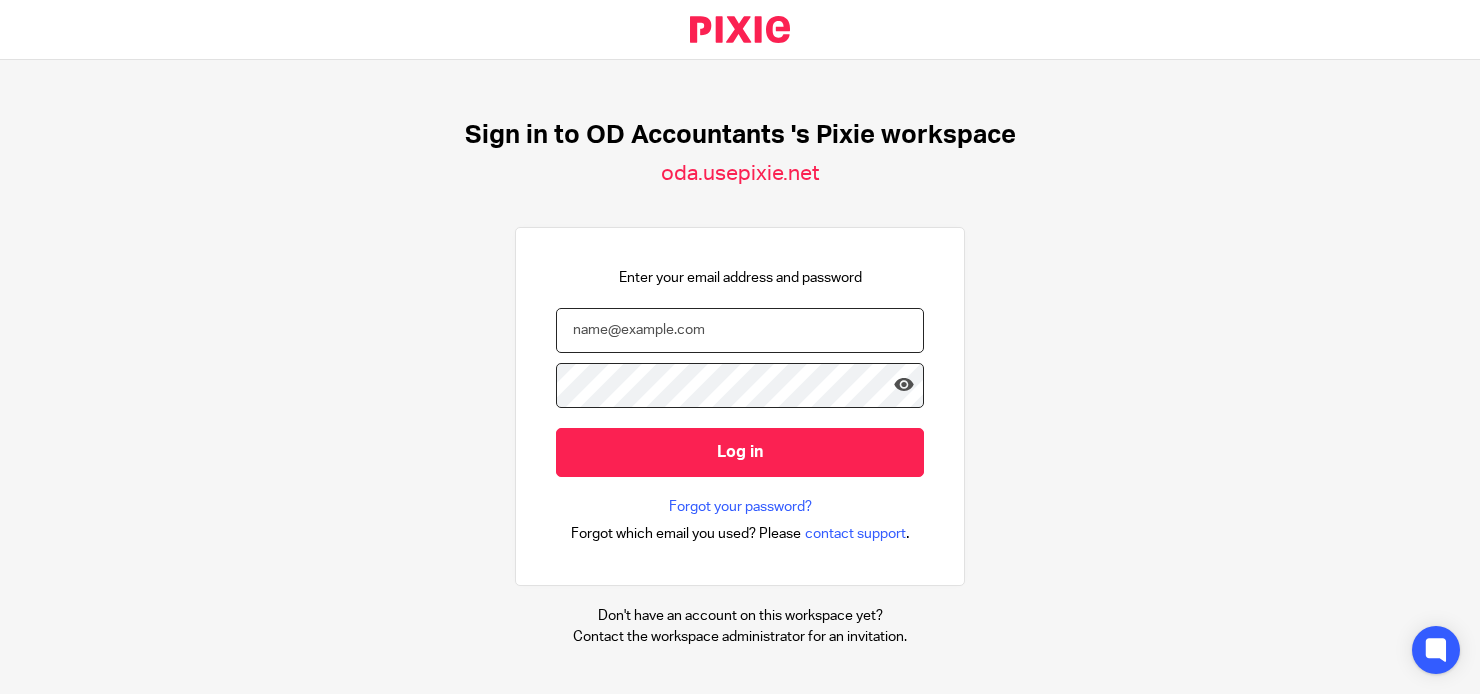 click at bounding box center [740, 330] 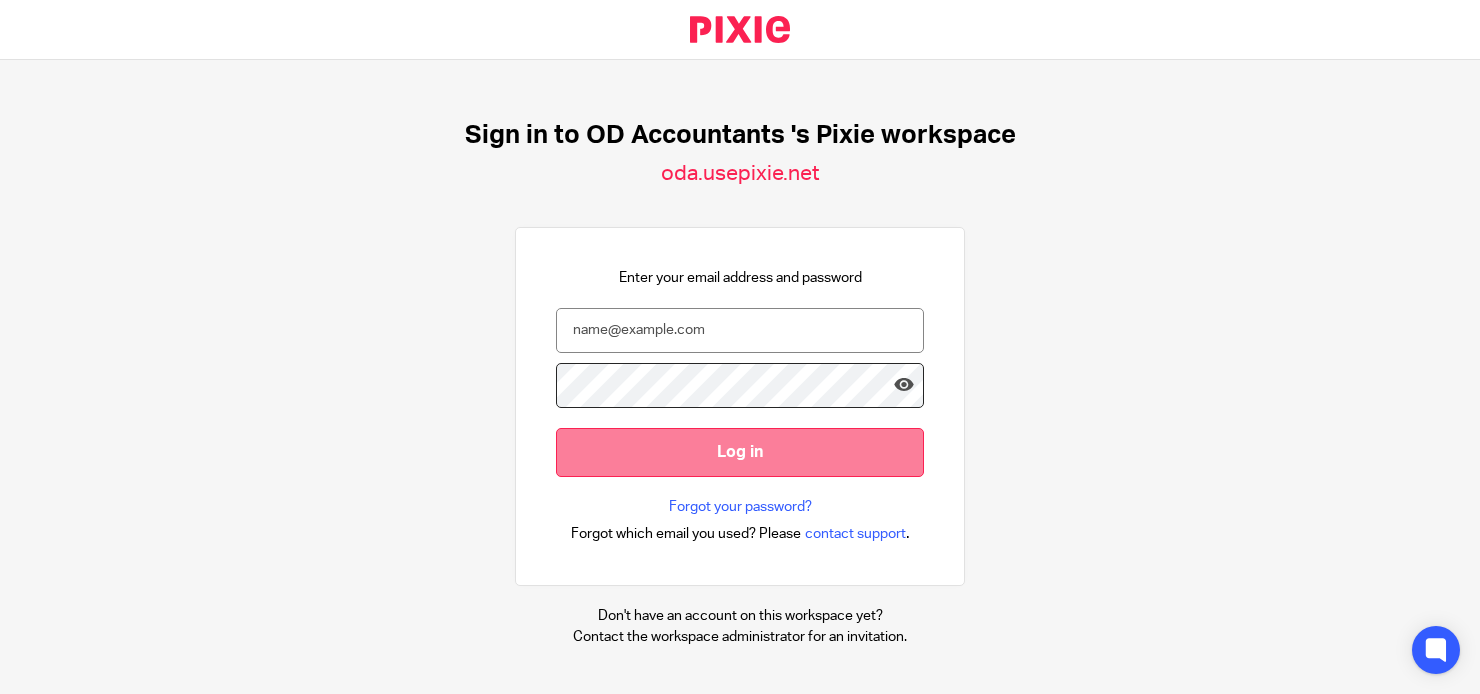 click on "Log in" at bounding box center (740, 452) 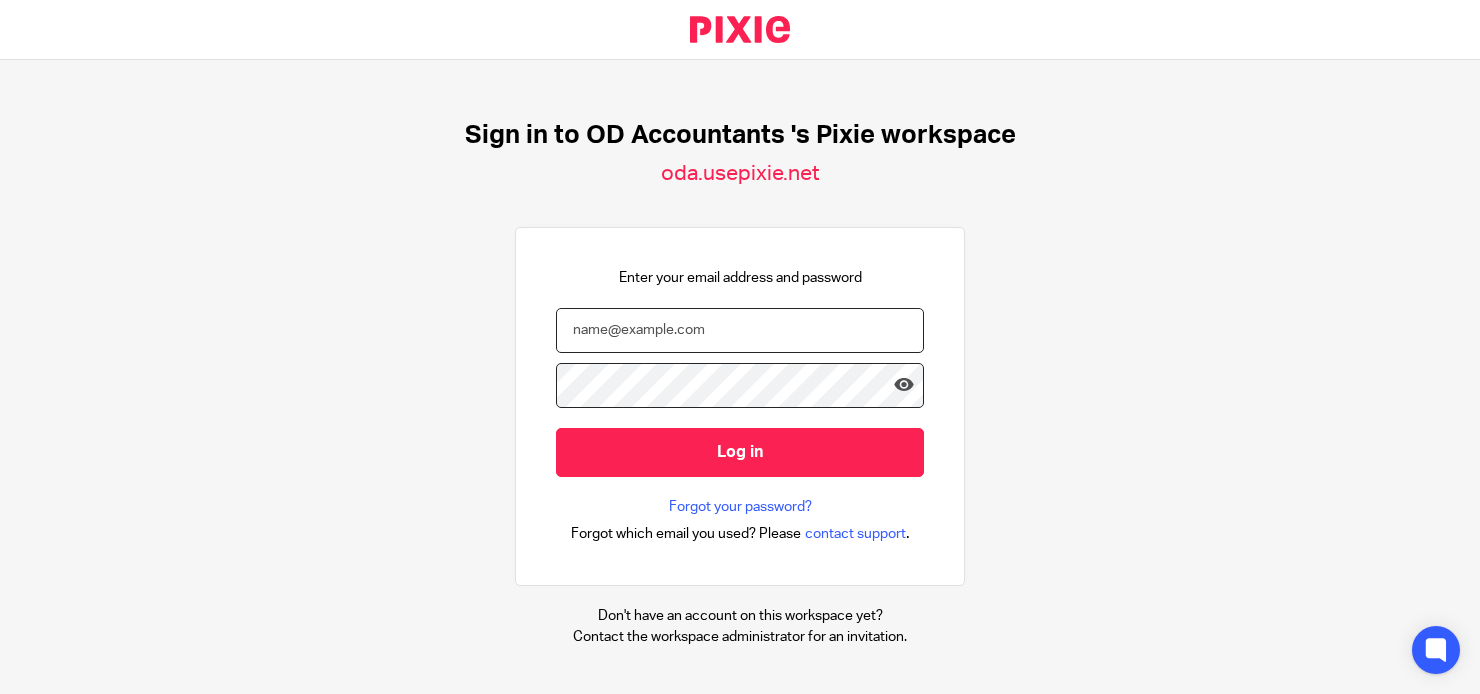 click at bounding box center [740, 330] 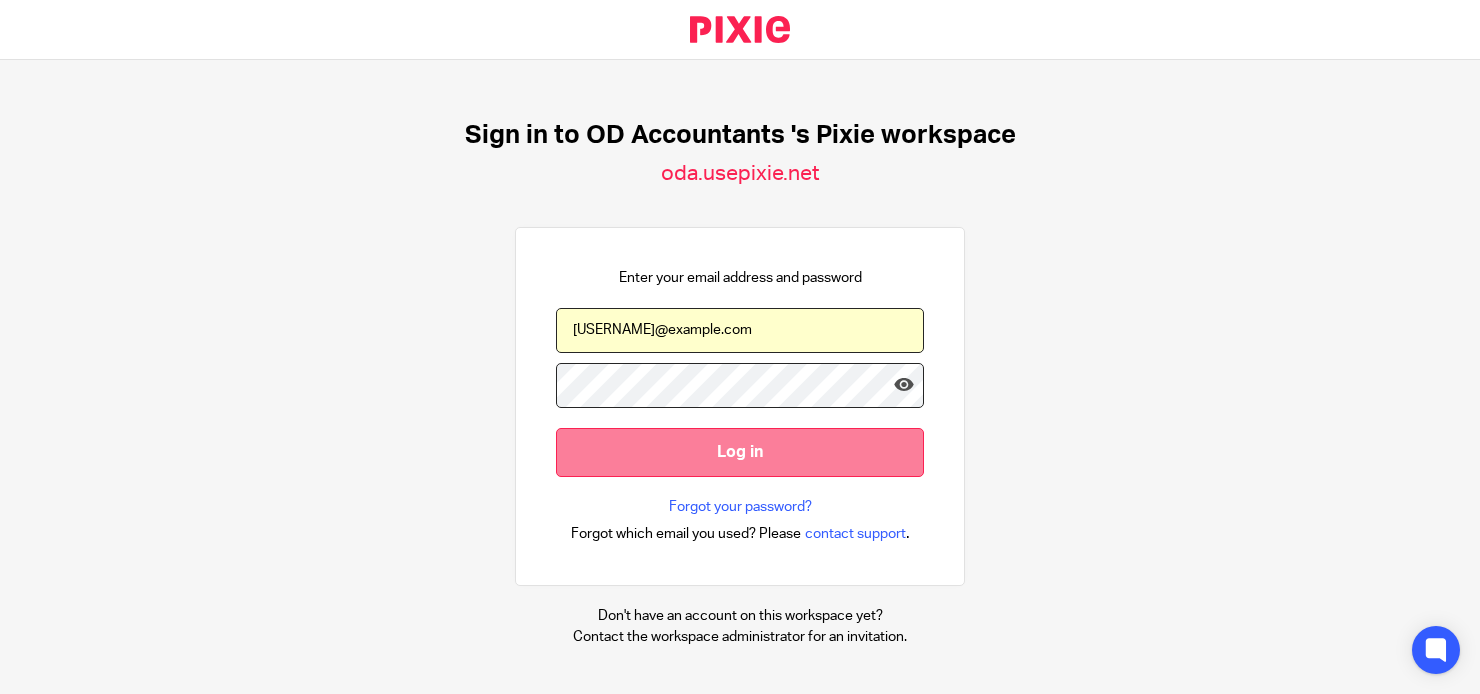 click on "Log in" at bounding box center [740, 452] 